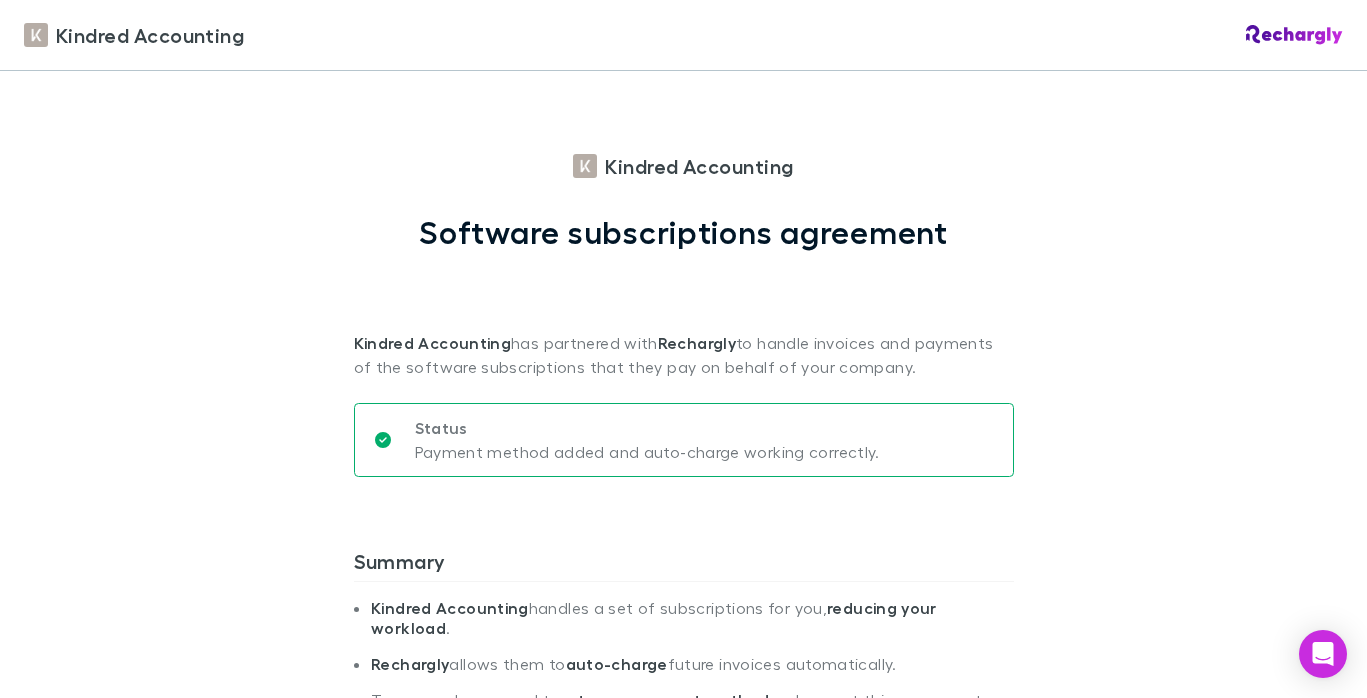scroll, scrollTop: 0, scrollLeft: 0, axis: both 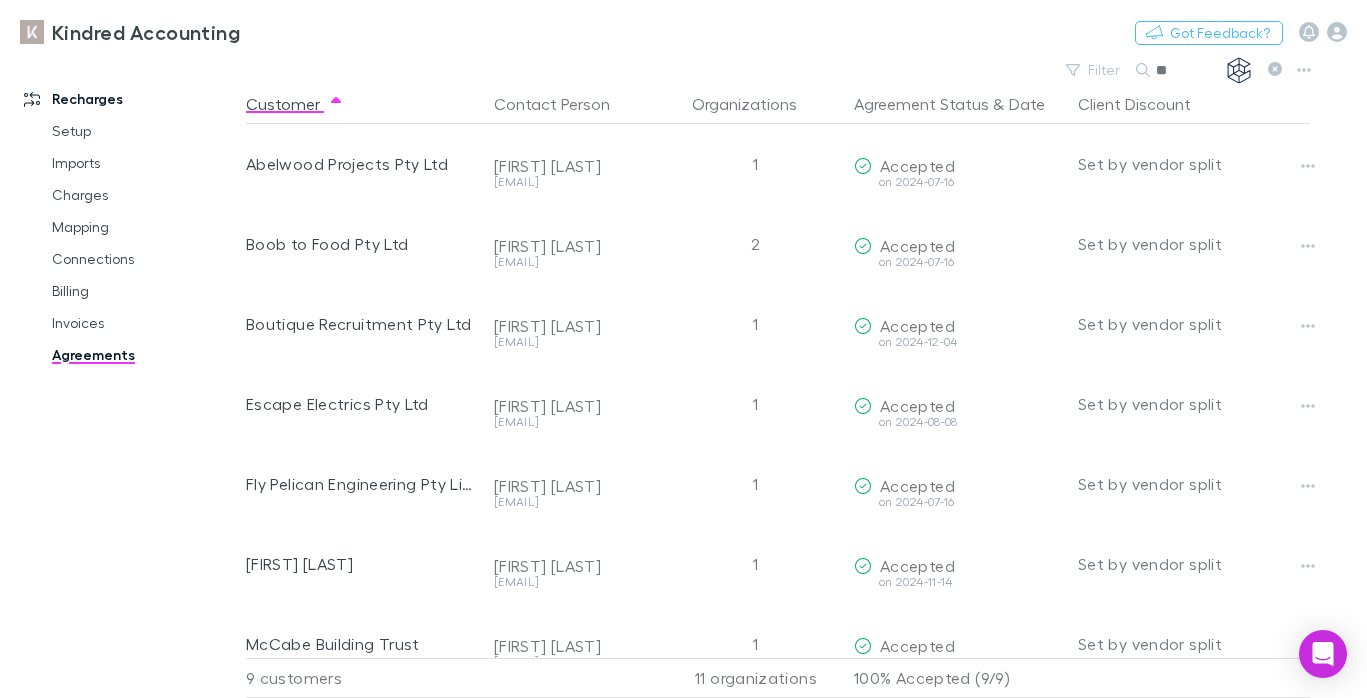 type on "*" 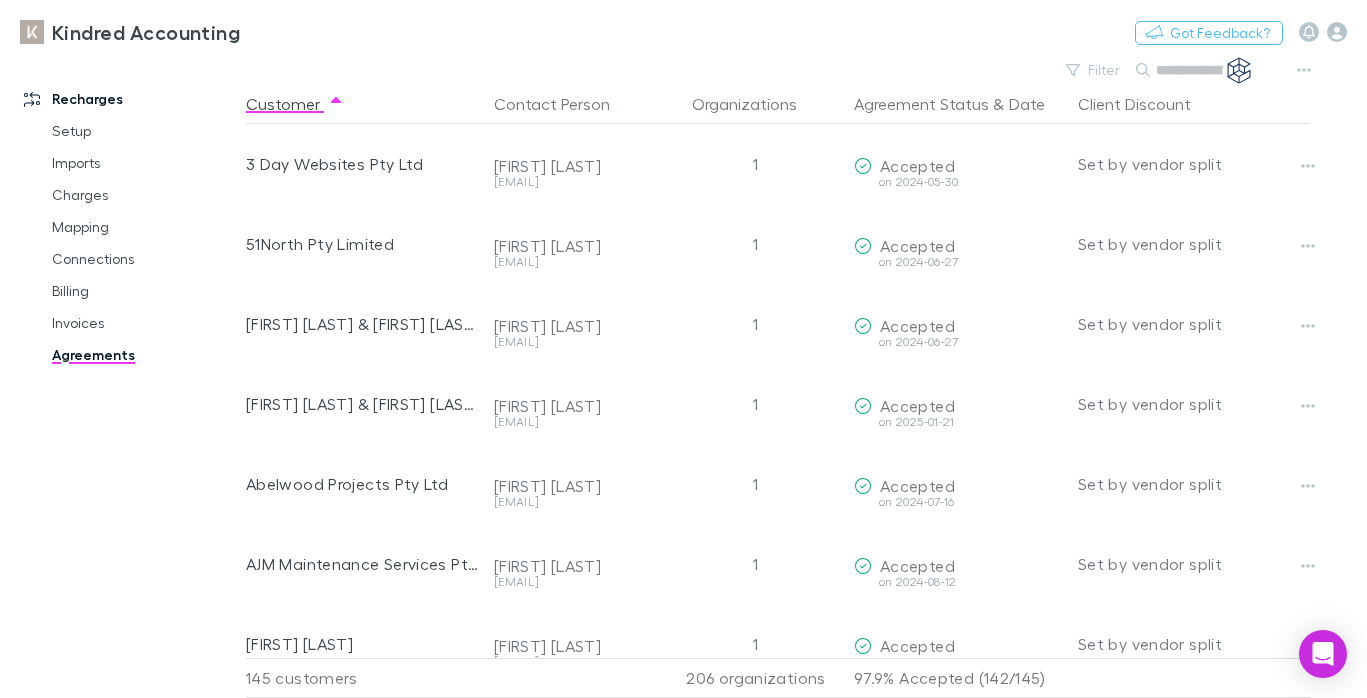type on "*" 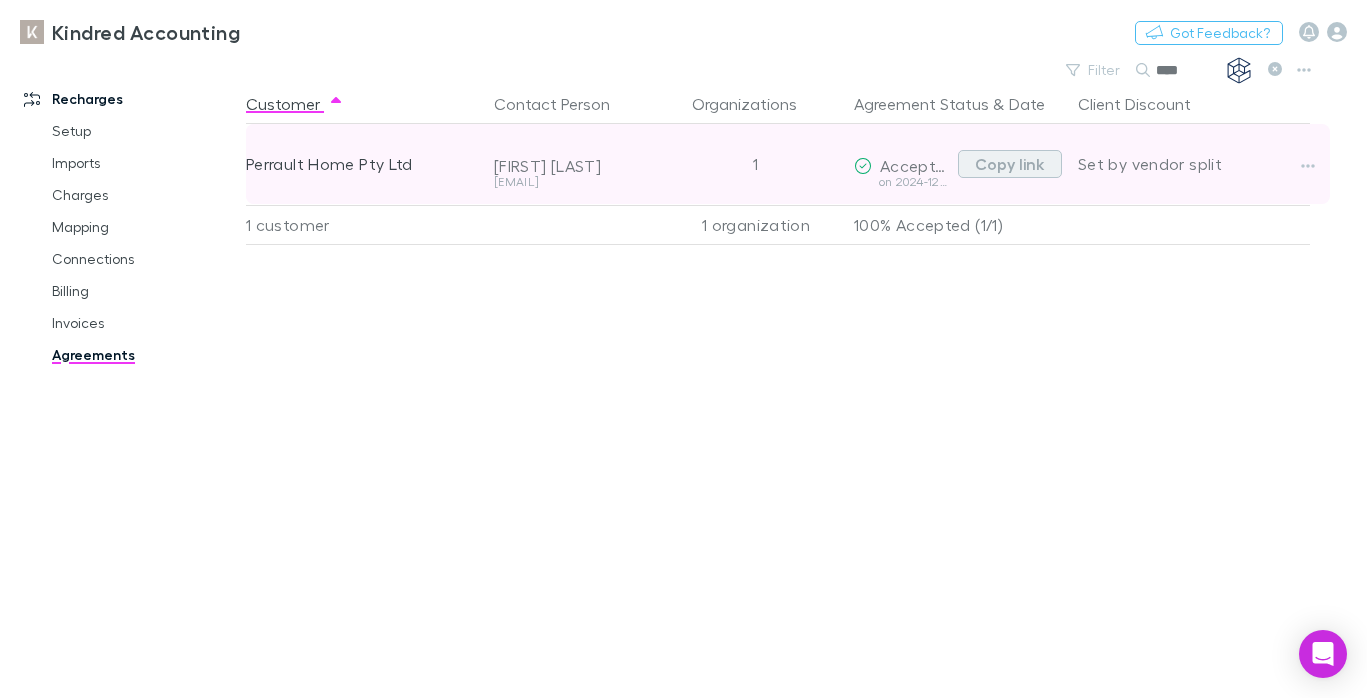 click on "Copy link" at bounding box center [1010, 164] 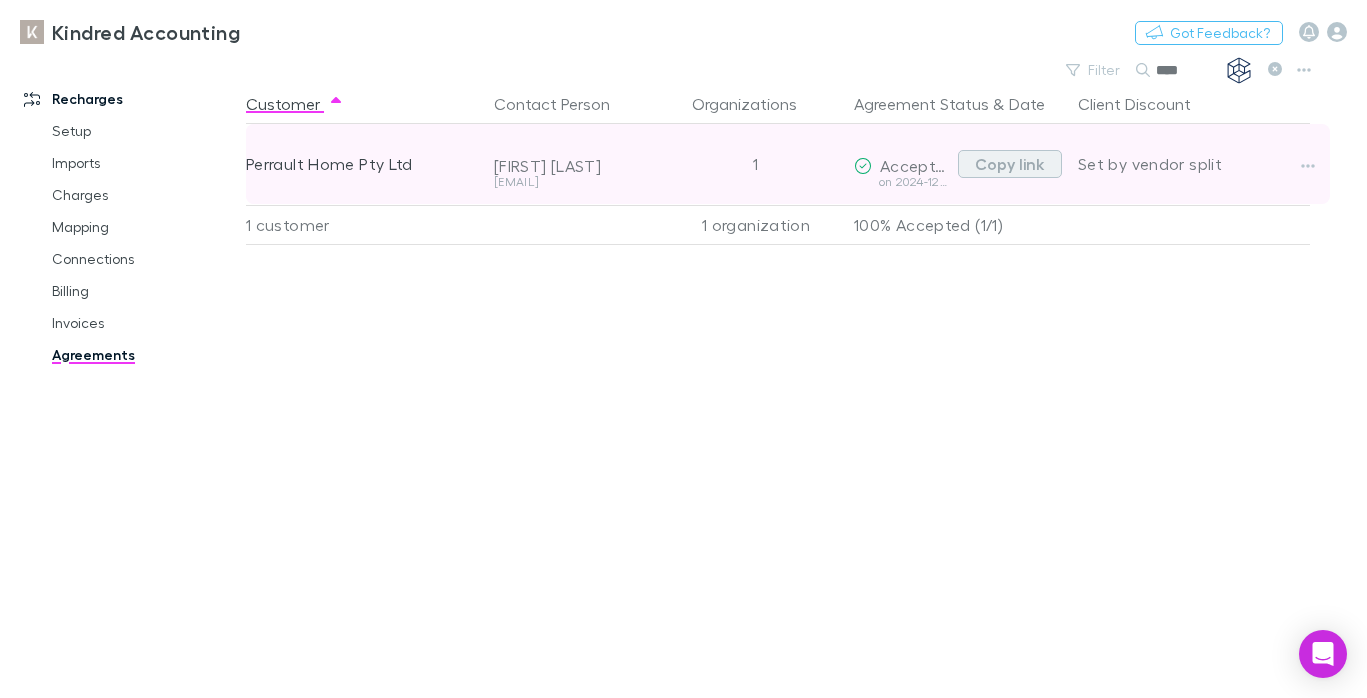 click on "Copy link" at bounding box center (1010, 164) 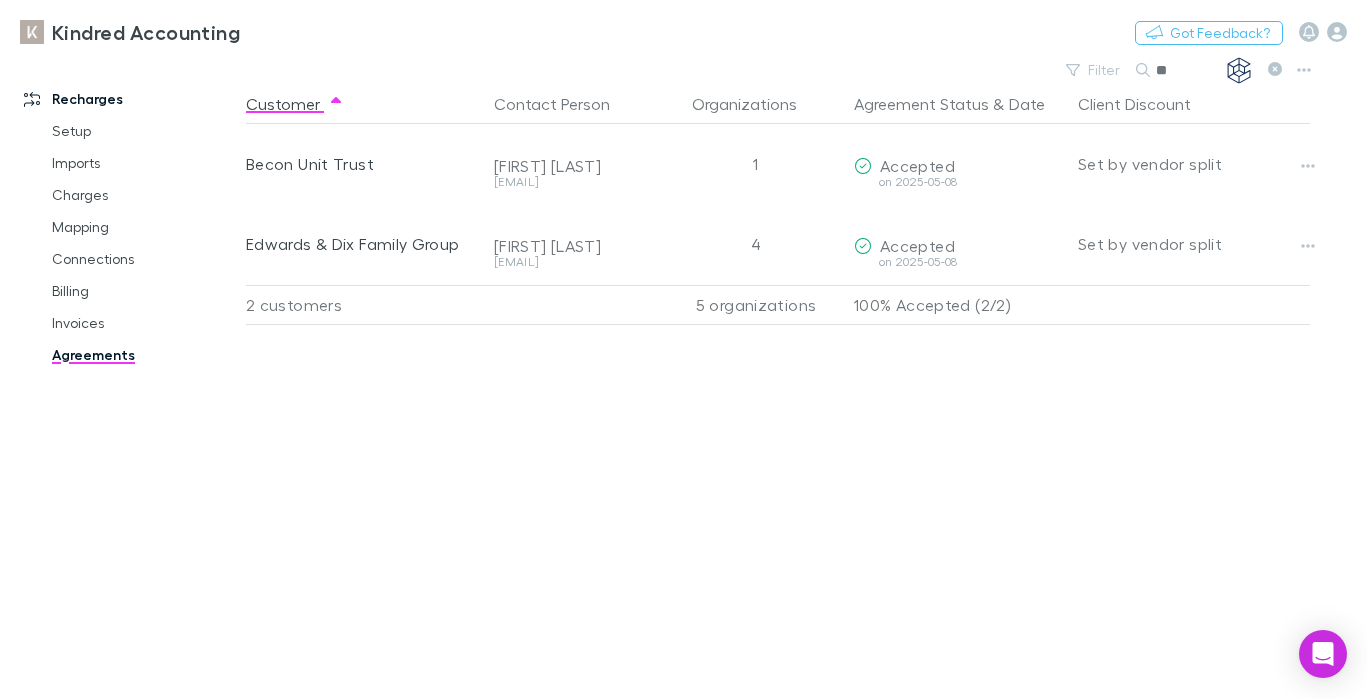 type on "*" 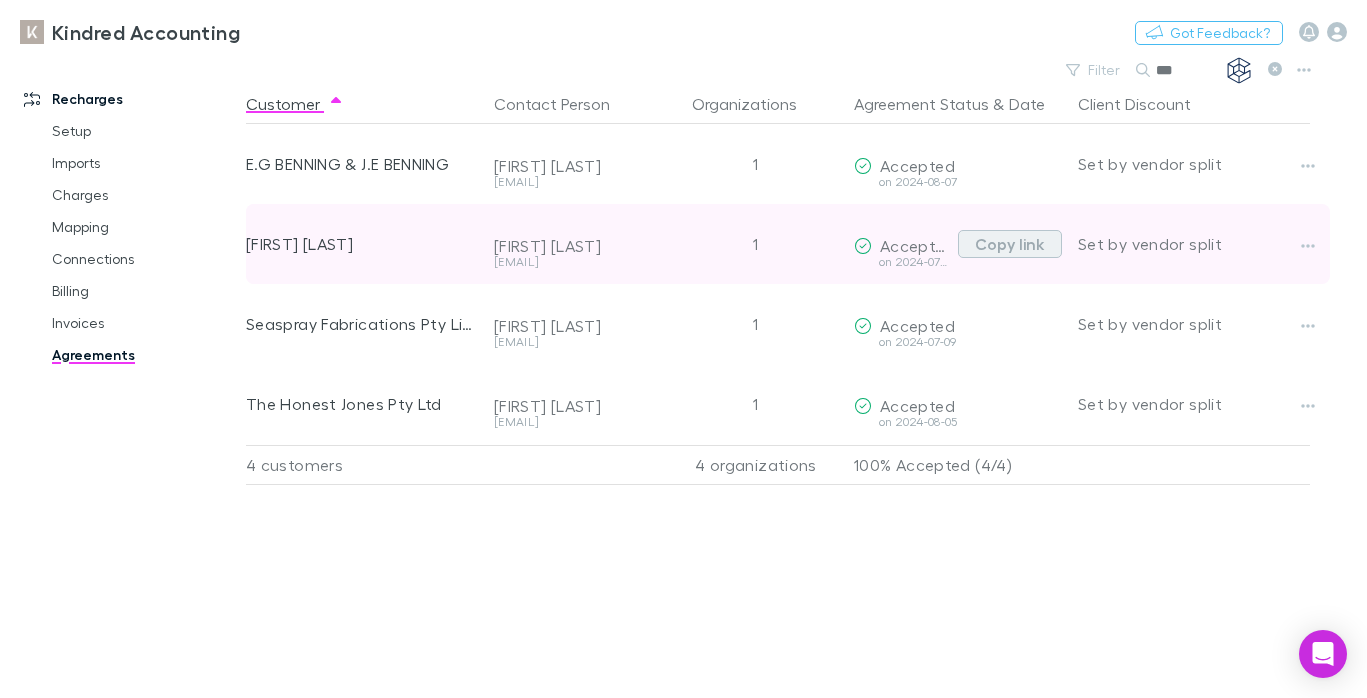 type on "***" 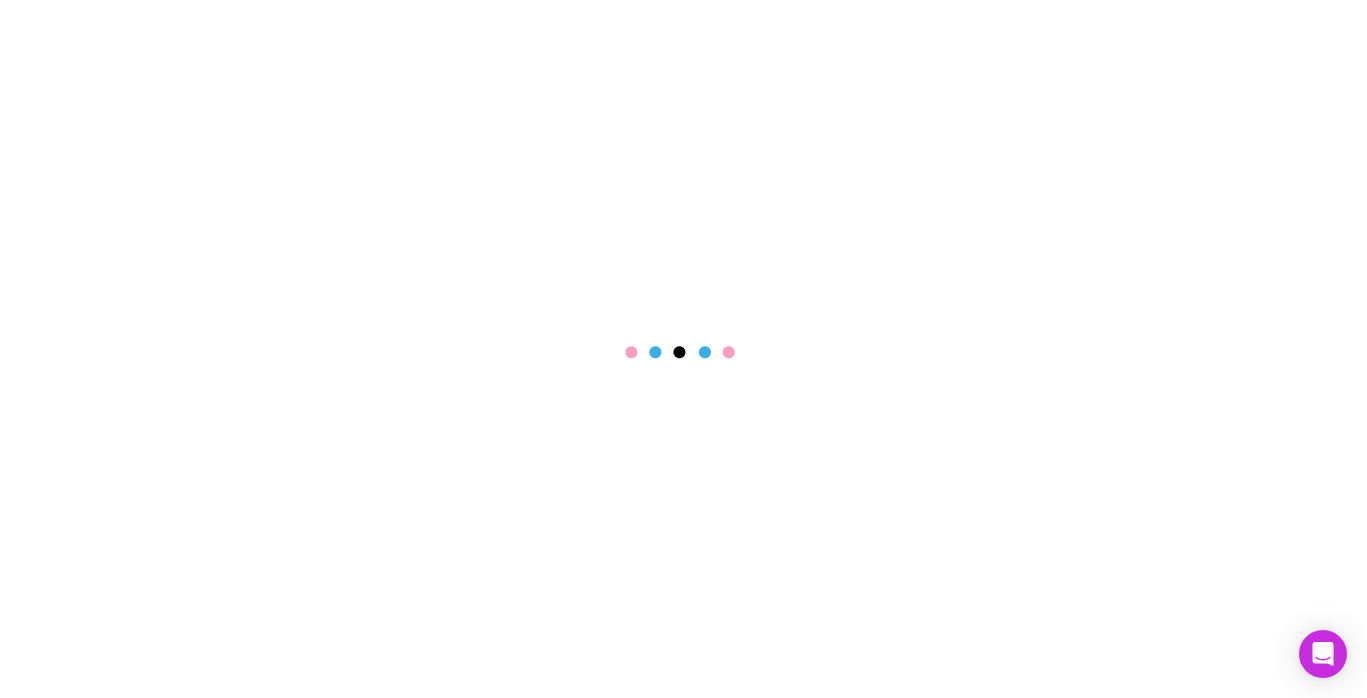scroll, scrollTop: 0, scrollLeft: 0, axis: both 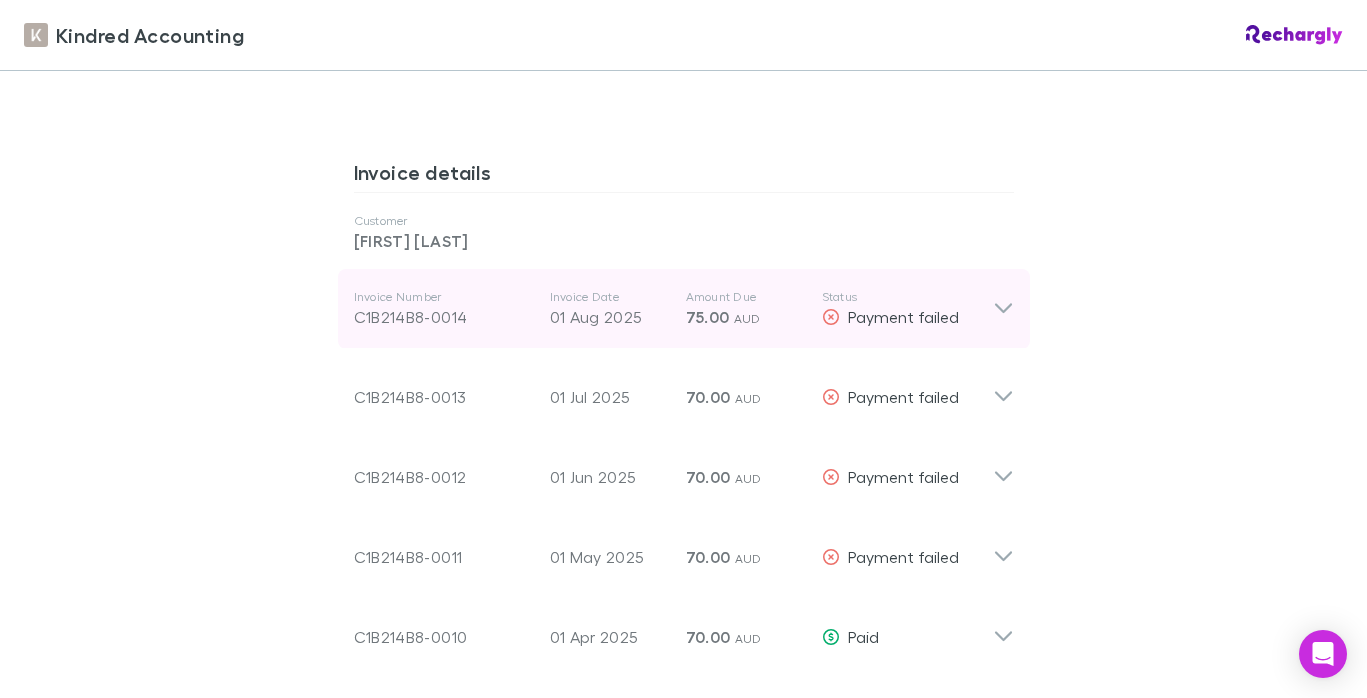 click 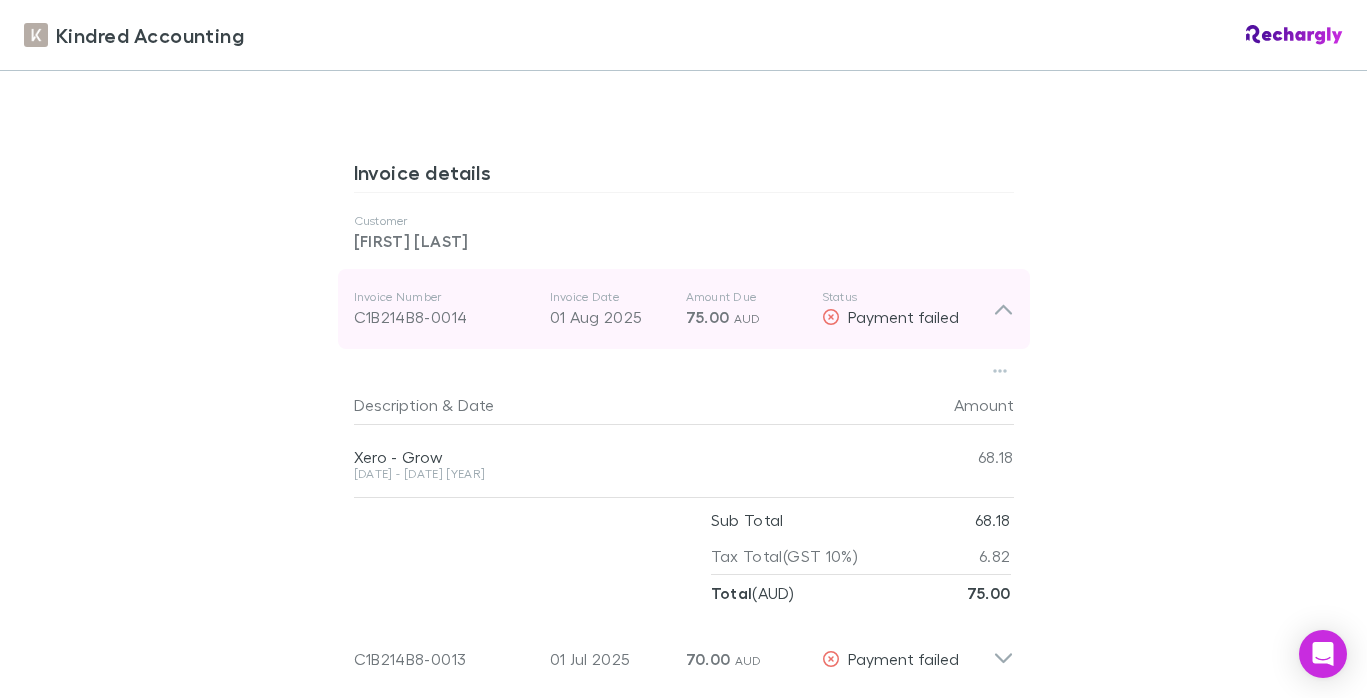 click 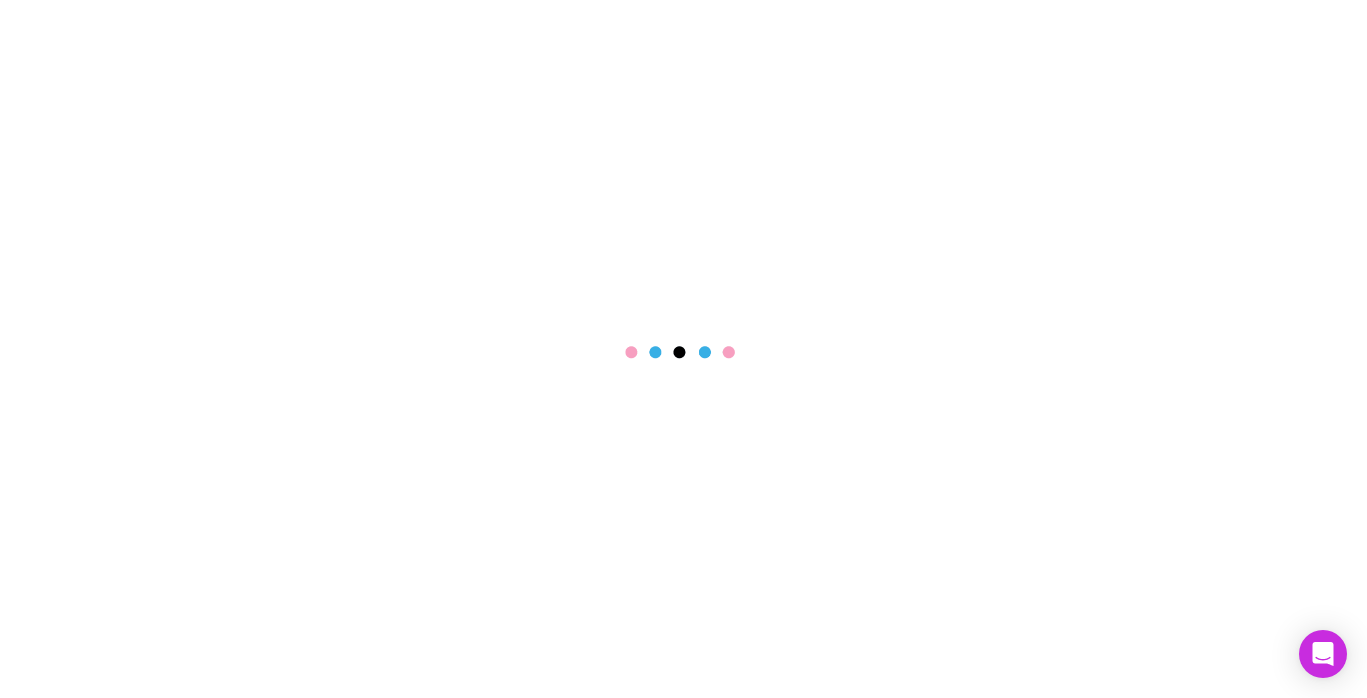 scroll, scrollTop: 0, scrollLeft: 0, axis: both 